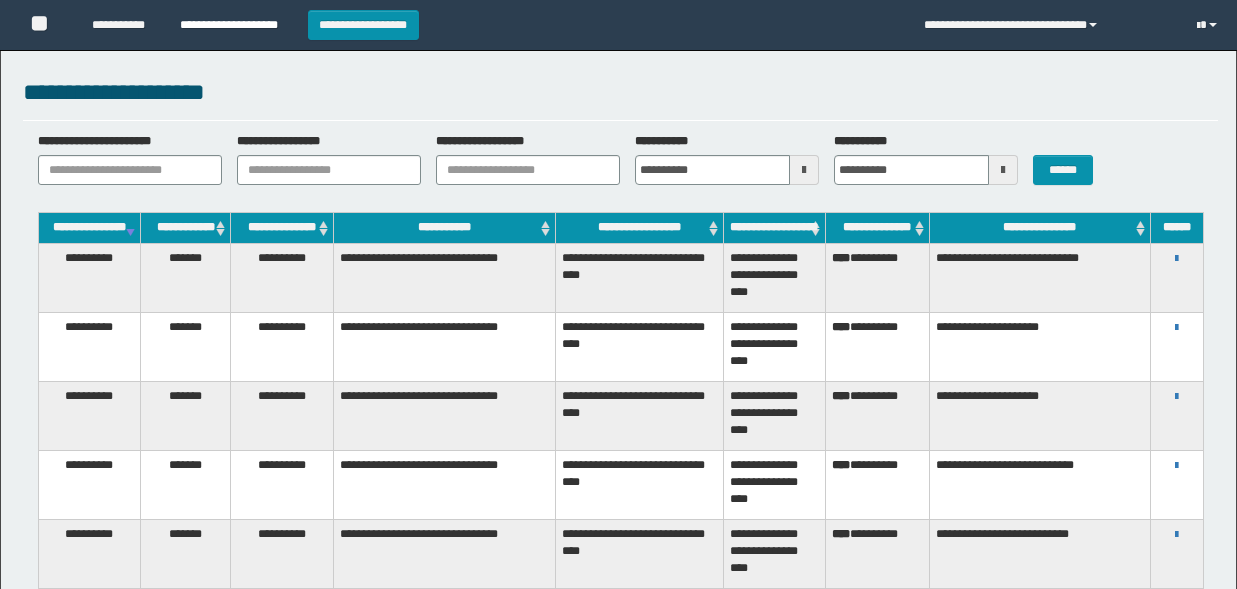 scroll, scrollTop: 0, scrollLeft: 0, axis: both 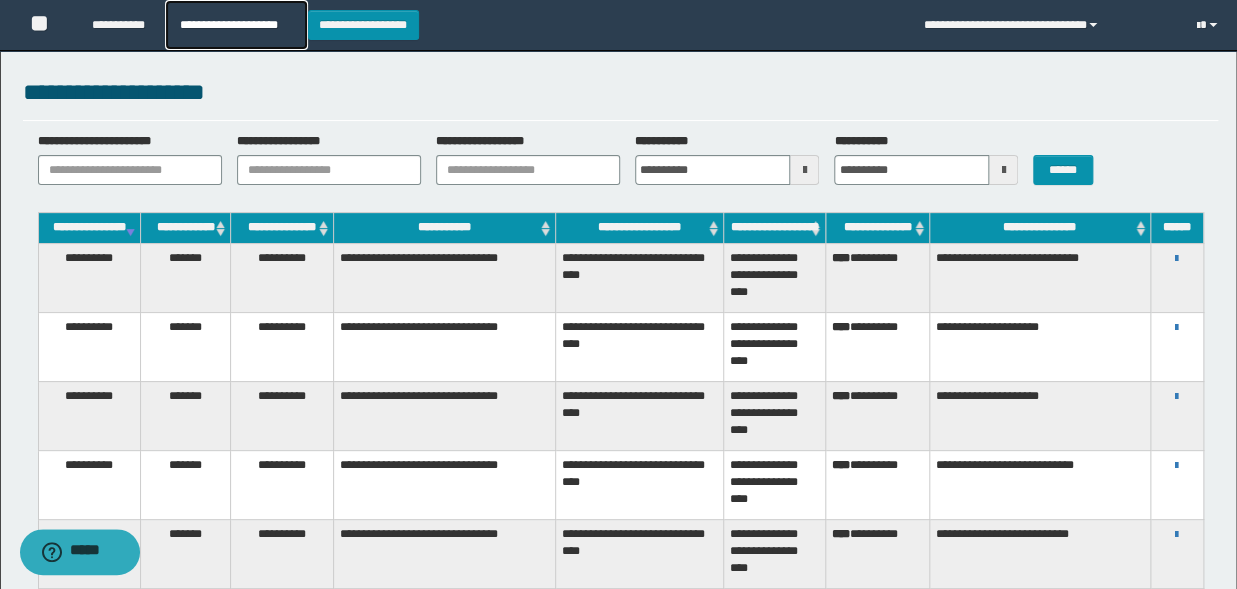 click on "**********" at bounding box center (236, 25) 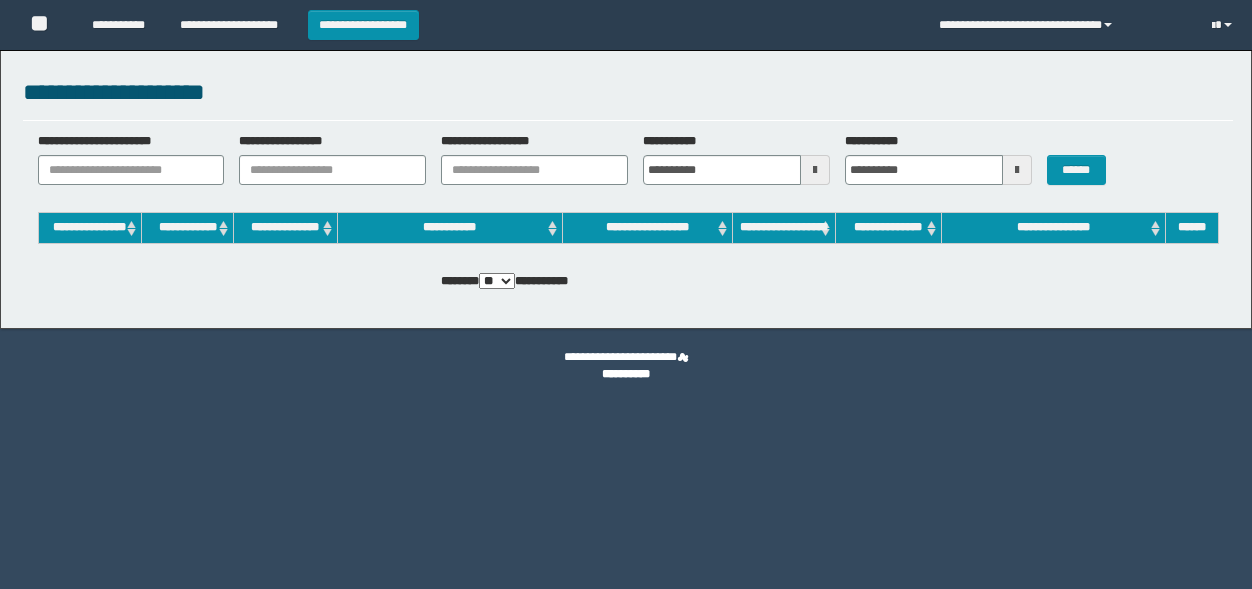 scroll, scrollTop: 0, scrollLeft: 0, axis: both 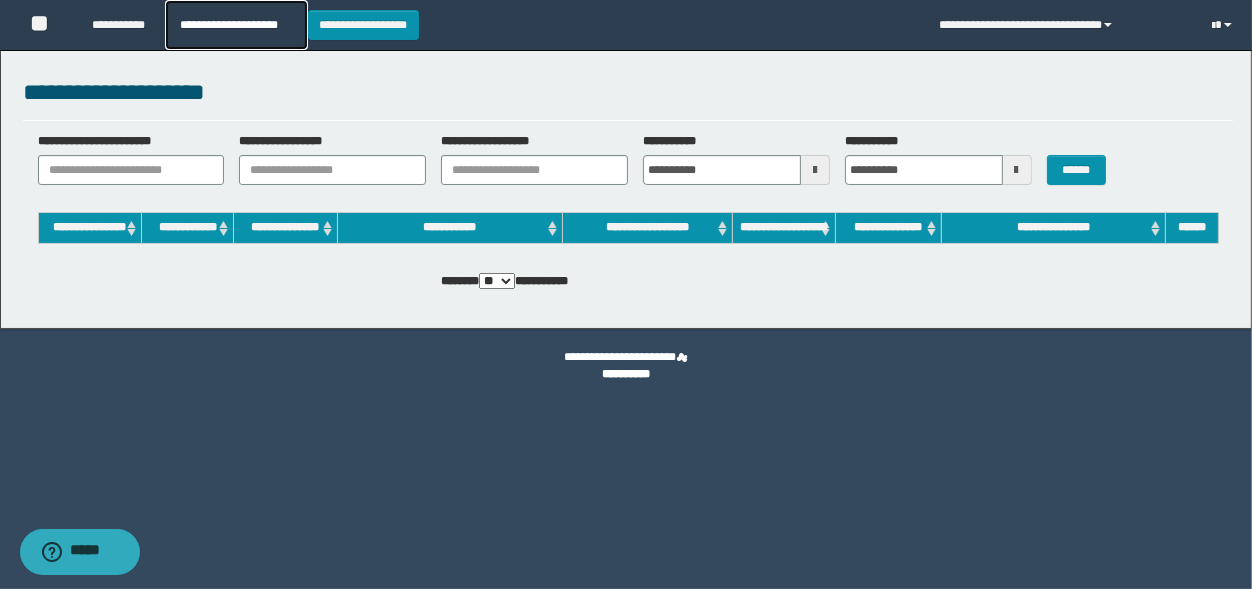 click on "**********" at bounding box center [236, 25] 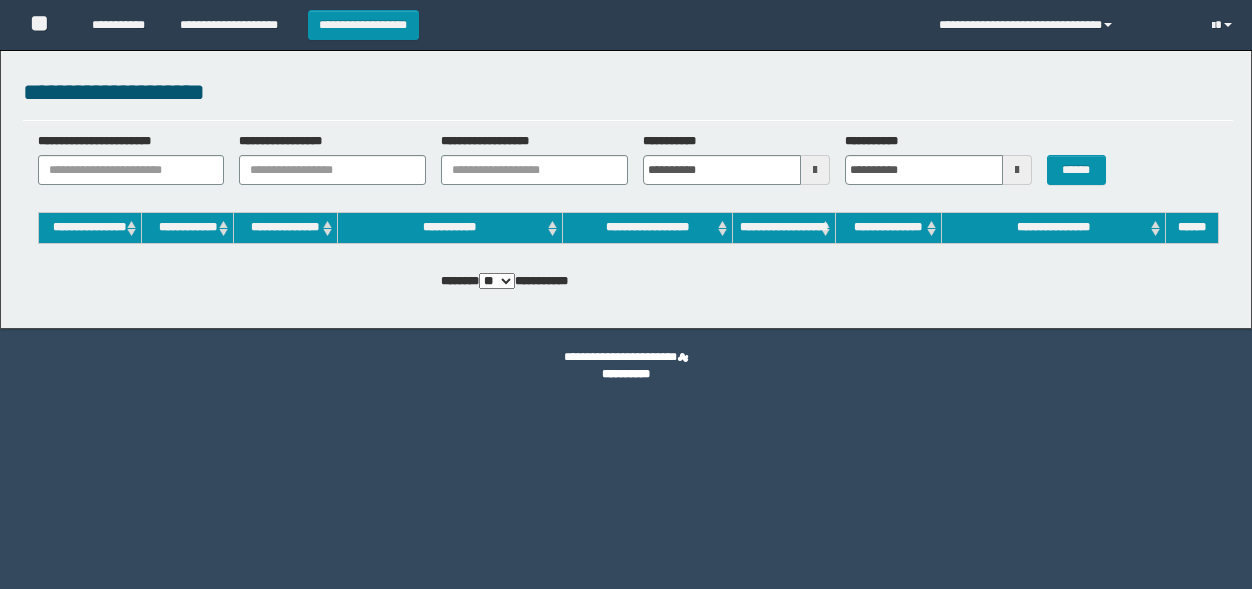 scroll, scrollTop: 0, scrollLeft: 0, axis: both 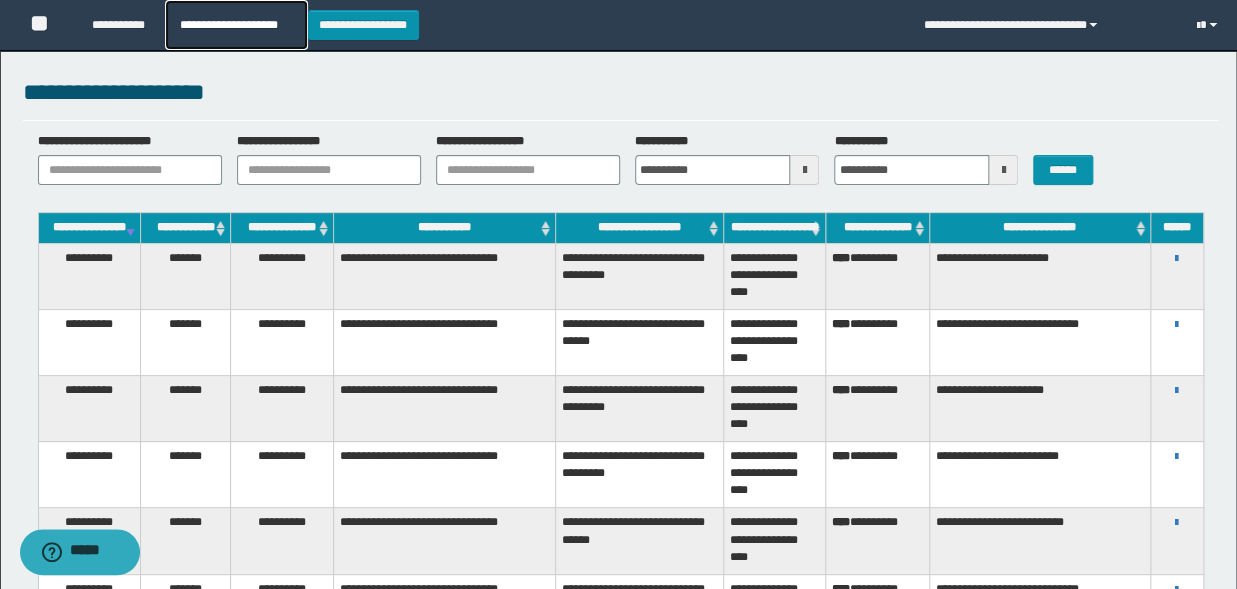 click on "**********" at bounding box center [236, 25] 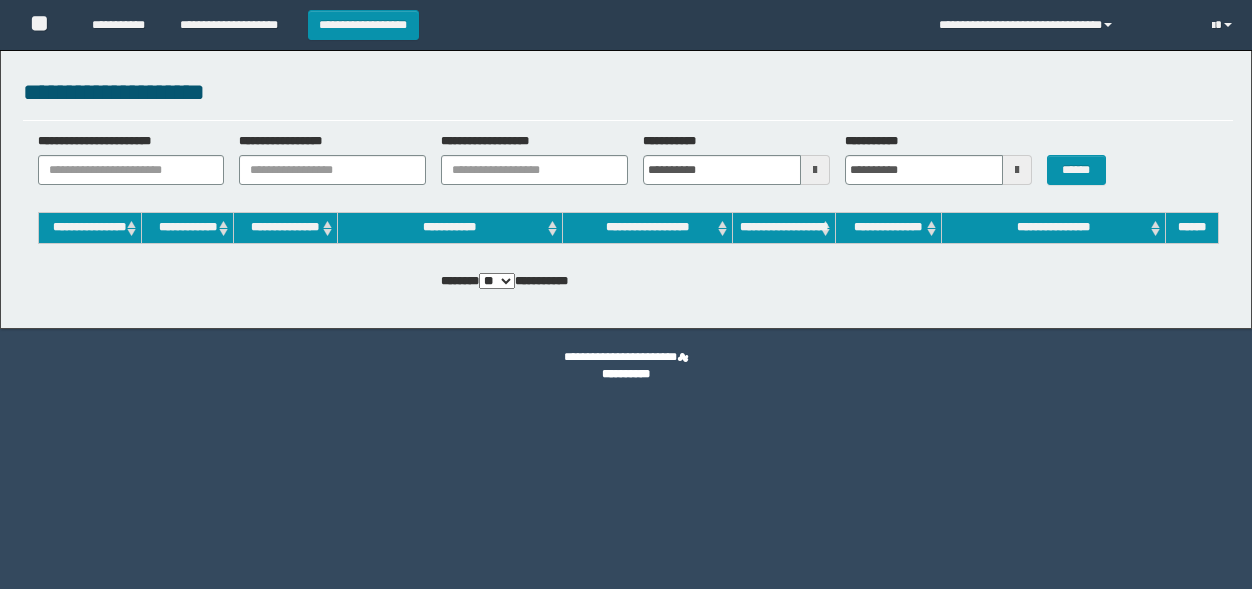 scroll, scrollTop: 0, scrollLeft: 0, axis: both 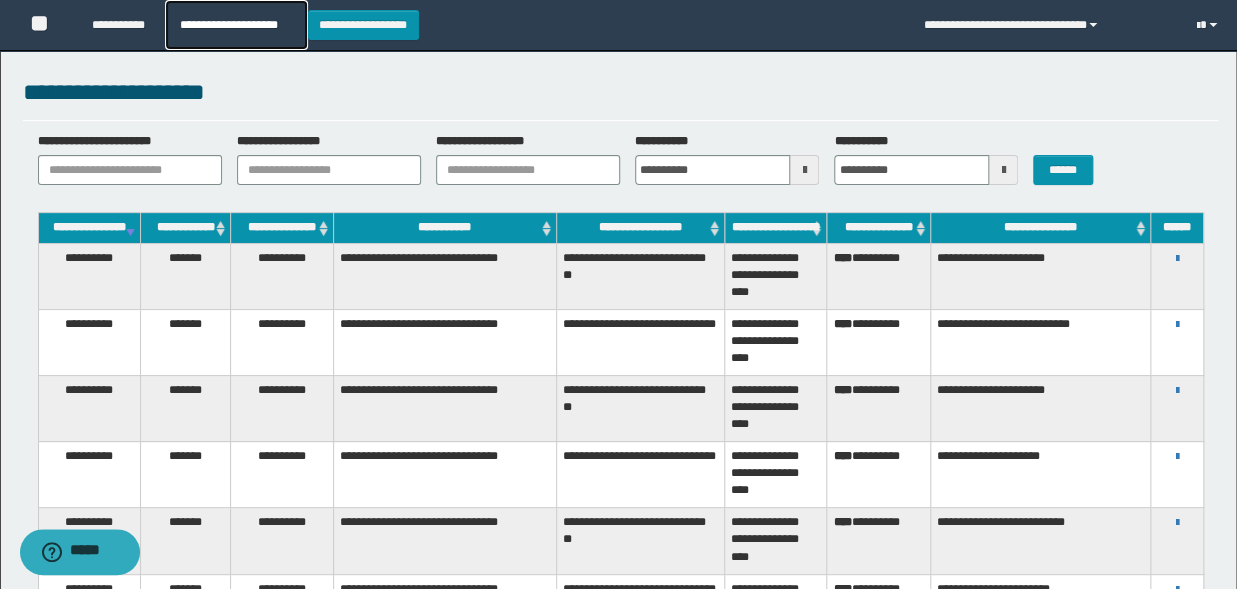 click on "**********" at bounding box center (236, 25) 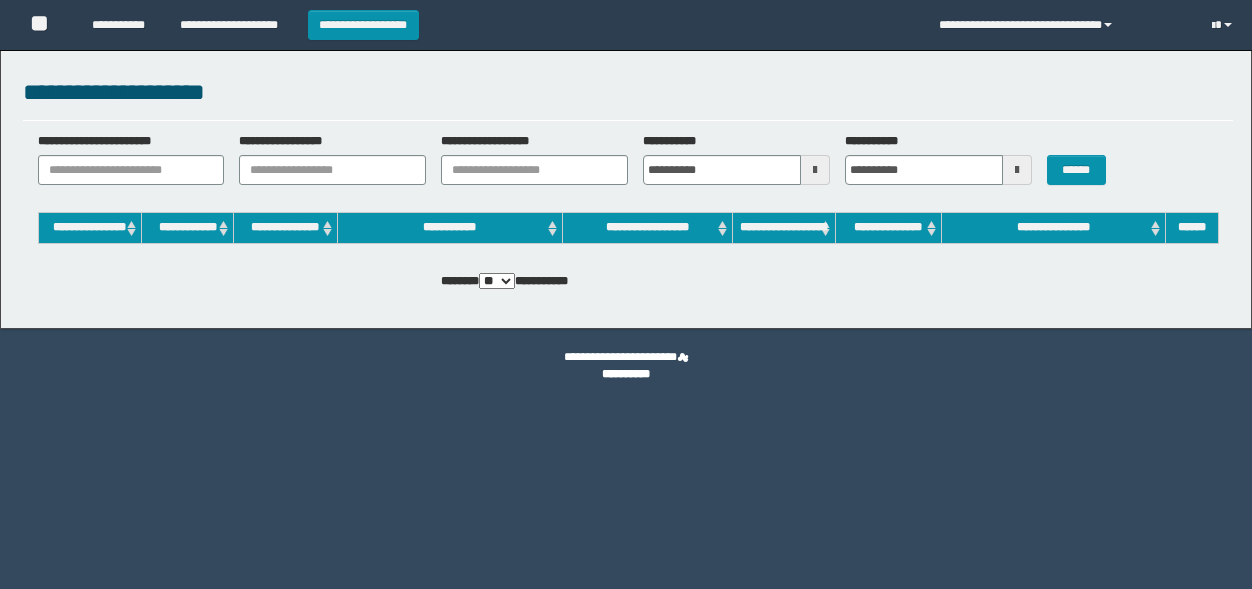 scroll, scrollTop: 0, scrollLeft: 0, axis: both 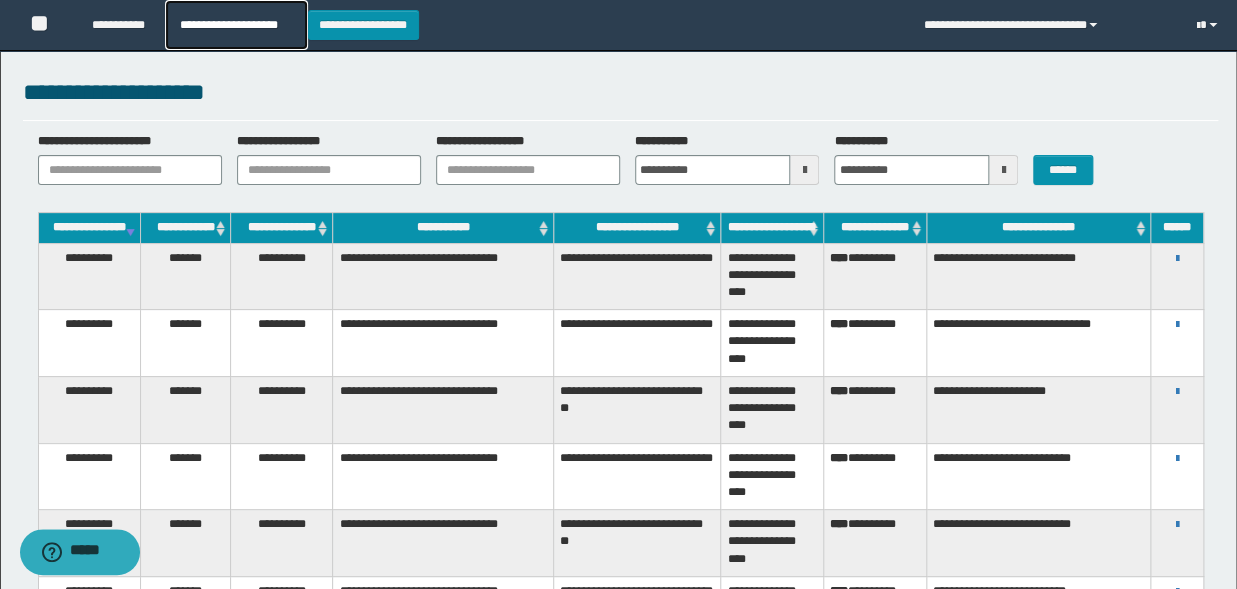 click on "**********" at bounding box center [236, 25] 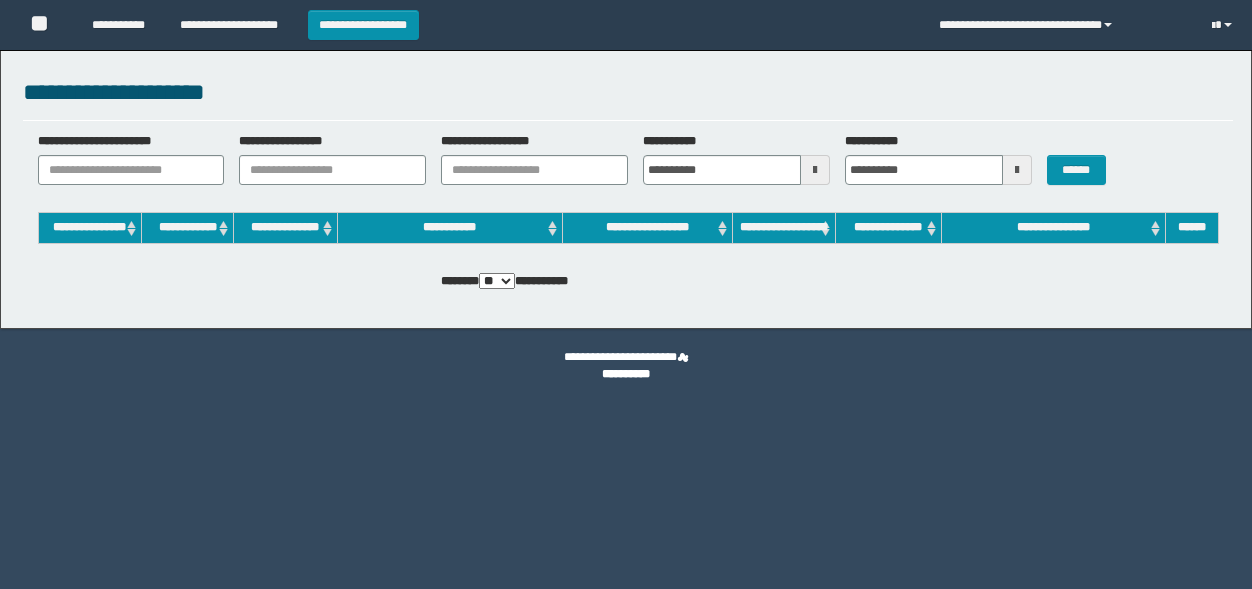 scroll, scrollTop: 0, scrollLeft: 0, axis: both 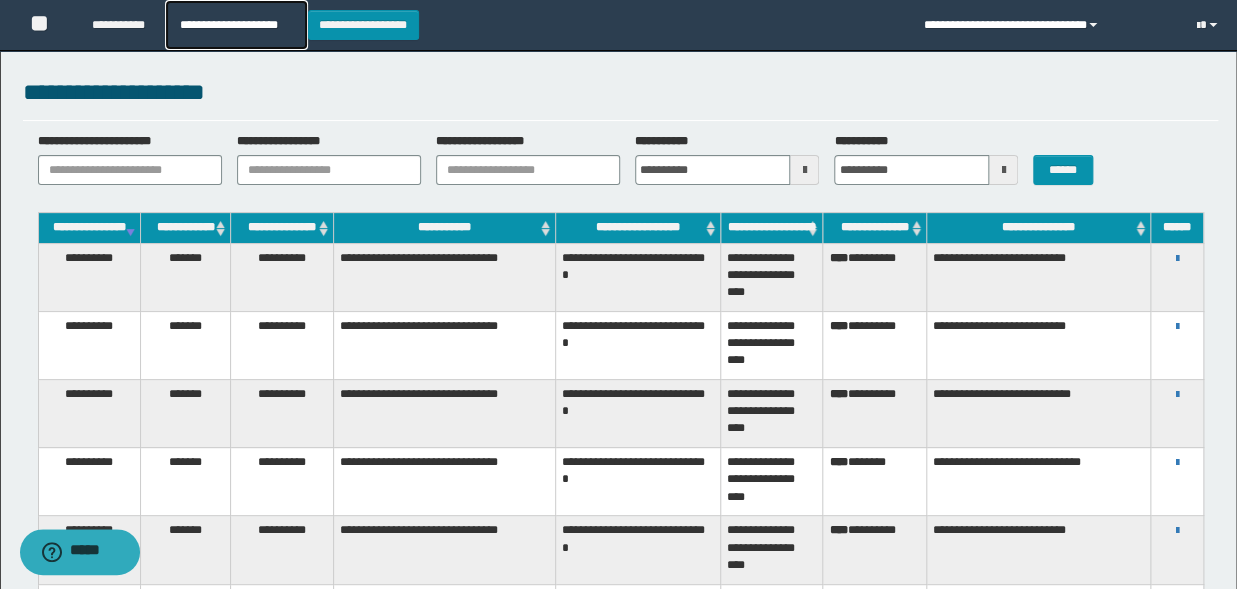 click on "**********" at bounding box center [236, 25] 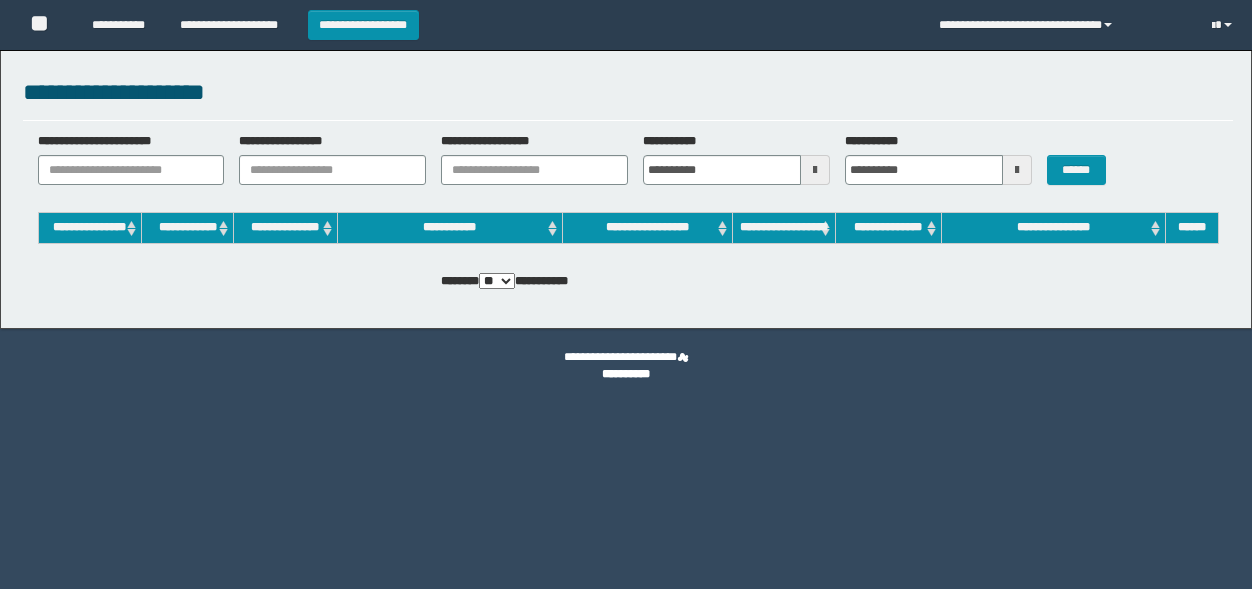 scroll, scrollTop: 0, scrollLeft: 0, axis: both 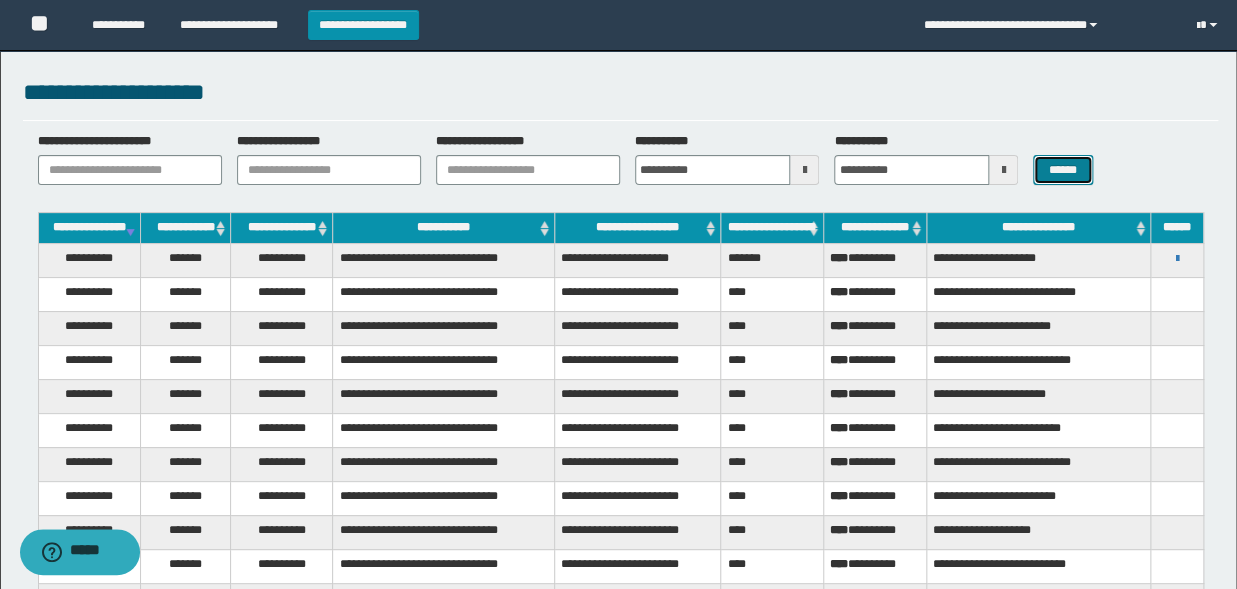 click on "******" at bounding box center [1062, 170] 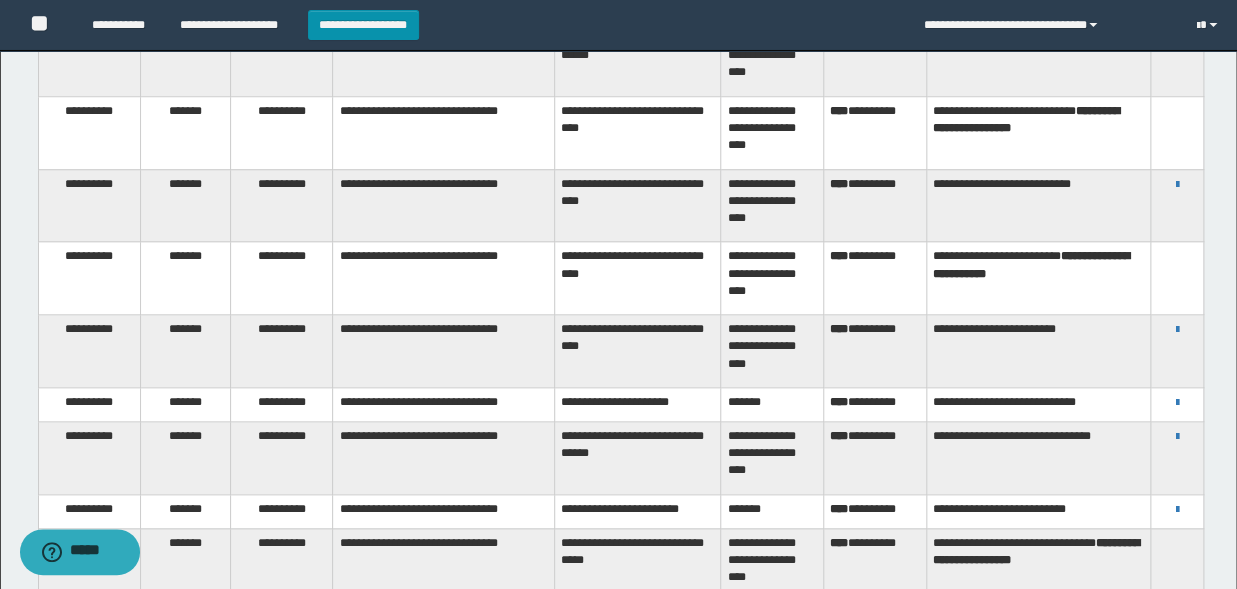 scroll, scrollTop: 0, scrollLeft: 0, axis: both 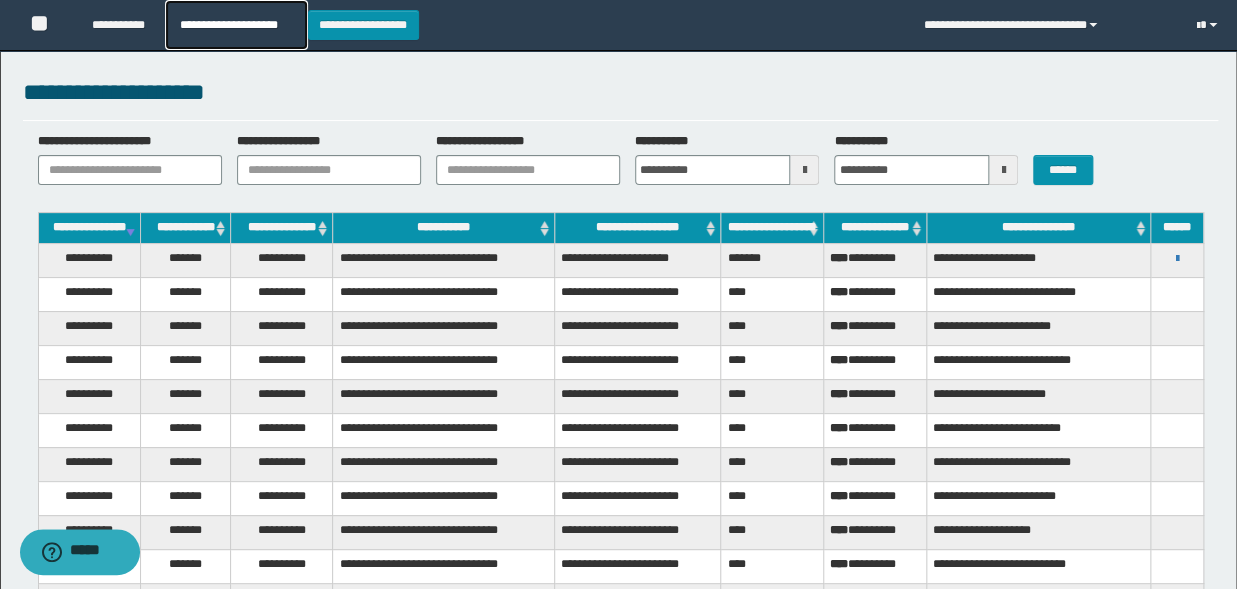 click on "**********" at bounding box center (236, 25) 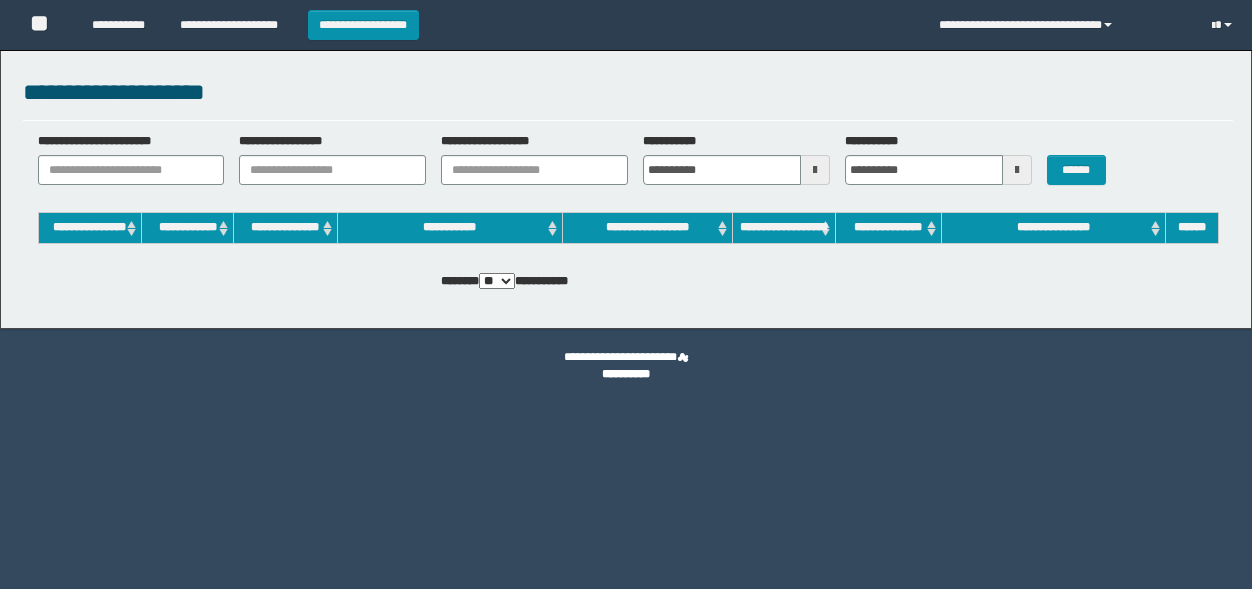 scroll, scrollTop: 0, scrollLeft: 0, axis: both 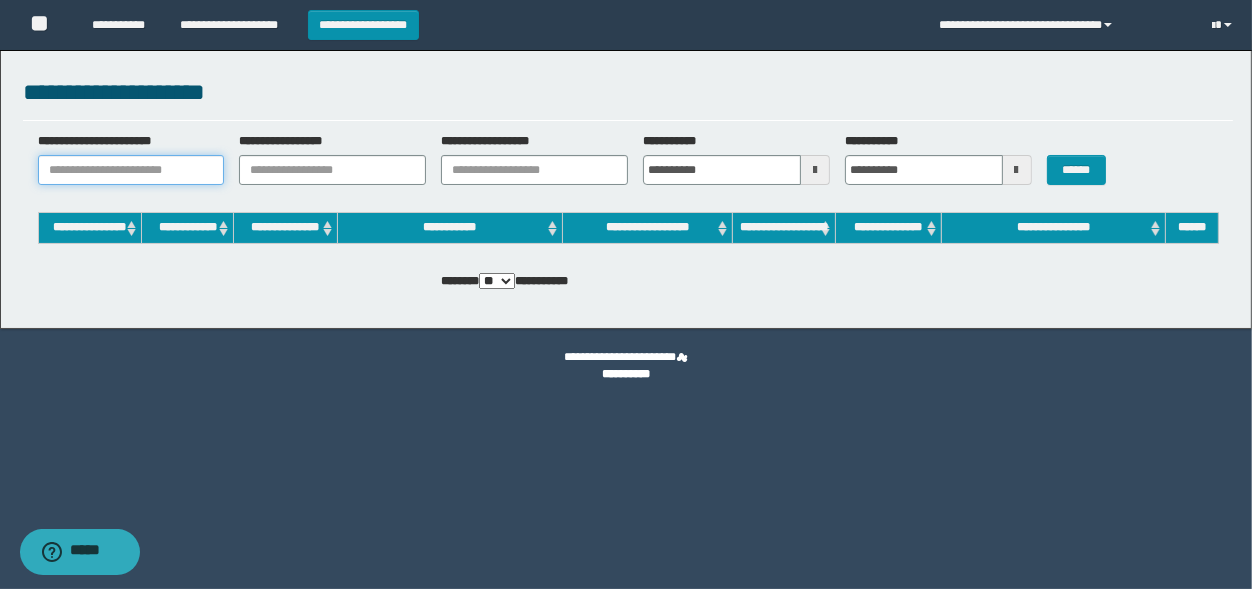 click on "**********" at bounding box center (131, 170) 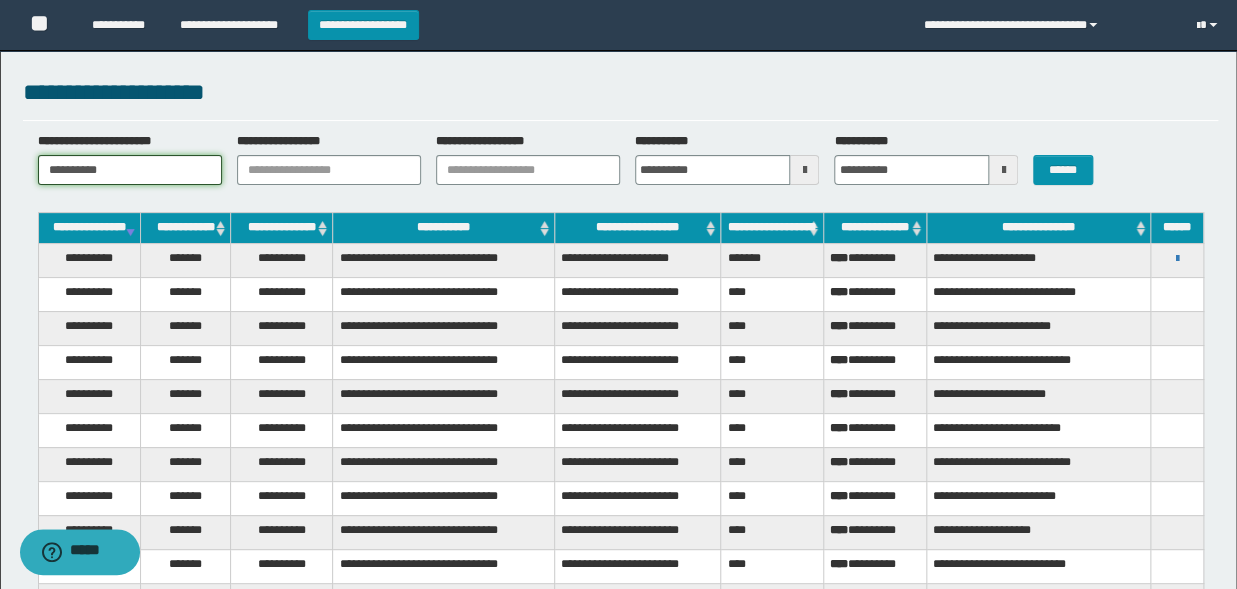 type on "**********" 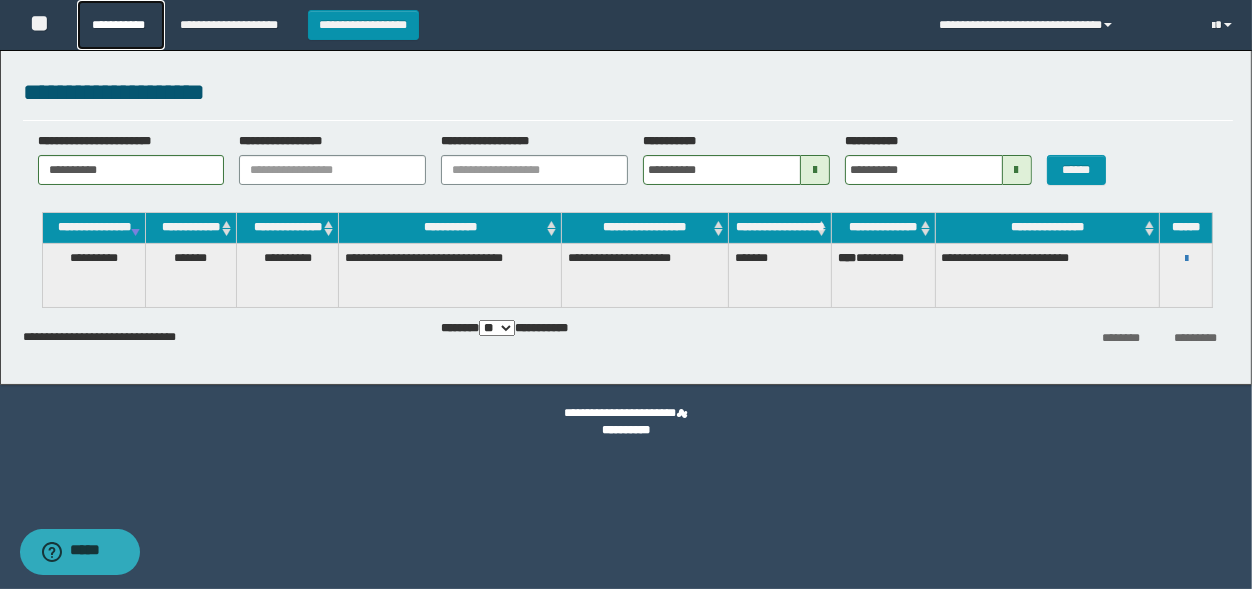 click on "**********" at bounding box center (121, 25) 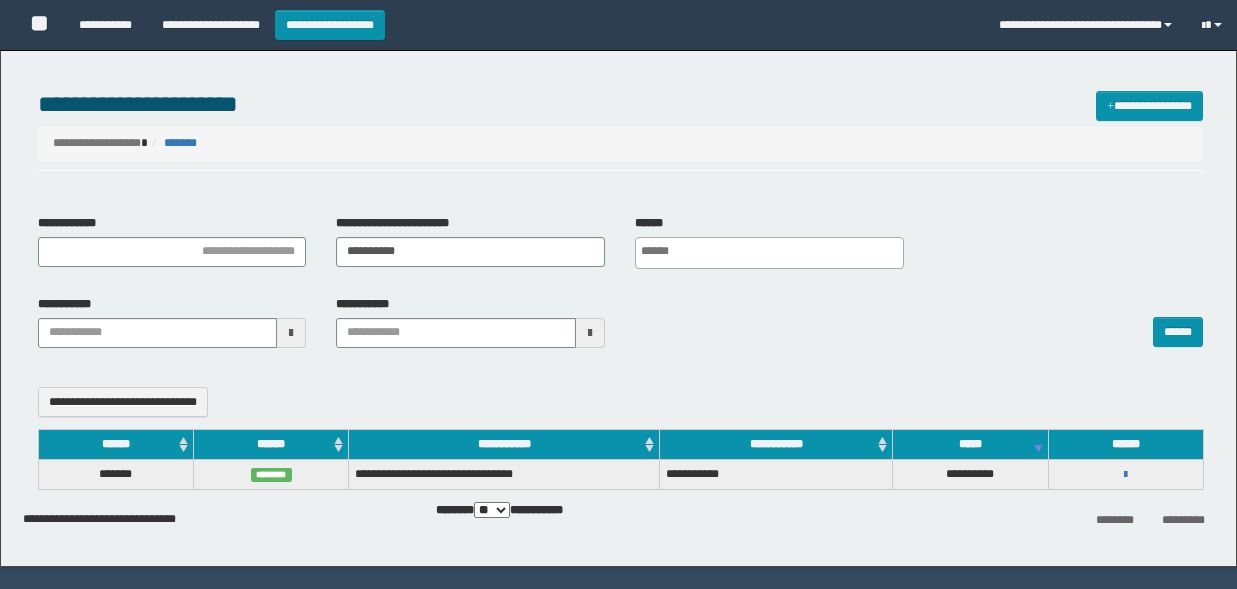 select 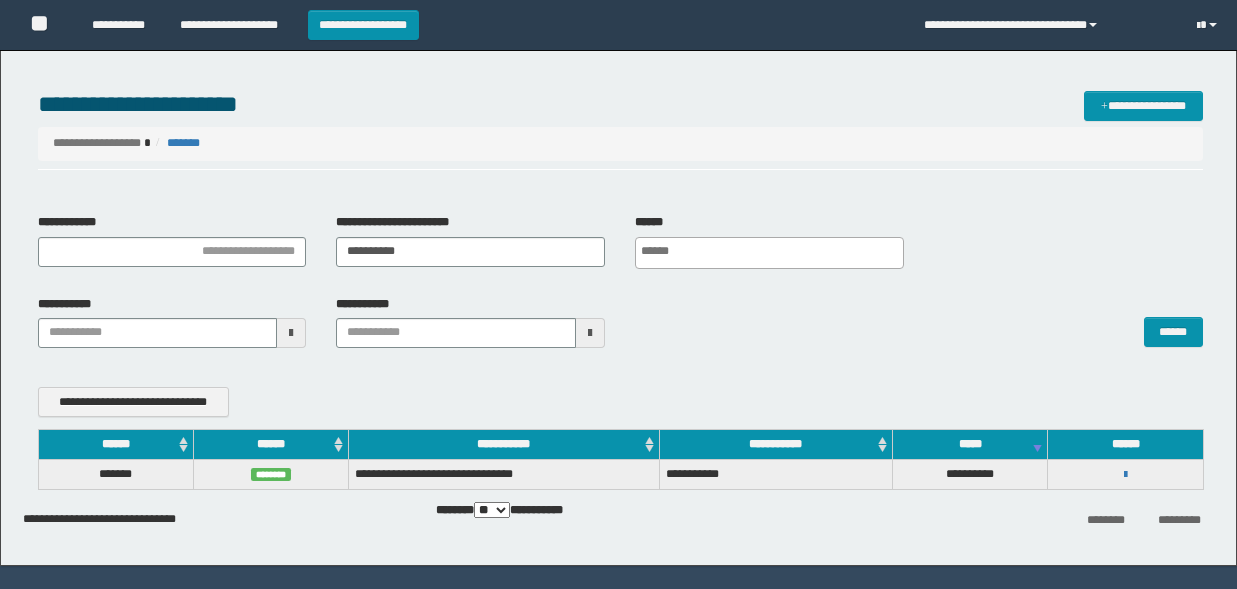 scroll, scrollTop: 0, scrollLeft: 0, axis: both 